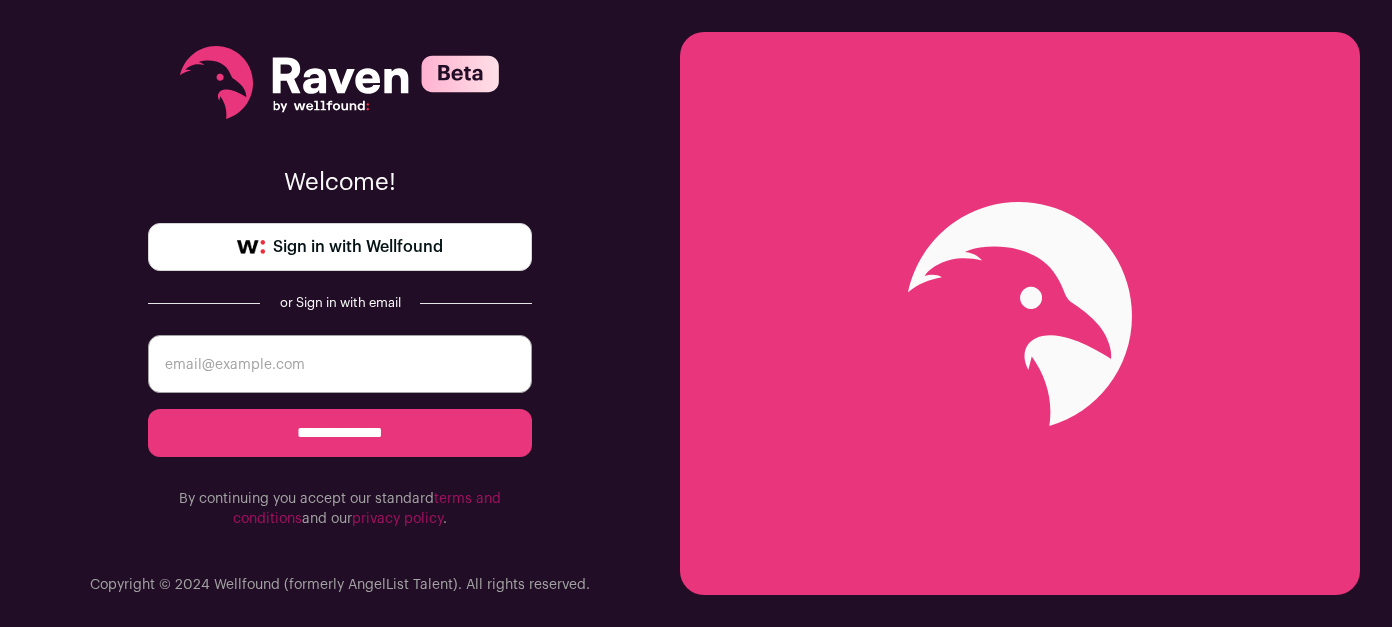 scroll, scrollTop: 0, scrollLeft: 0, axis: both 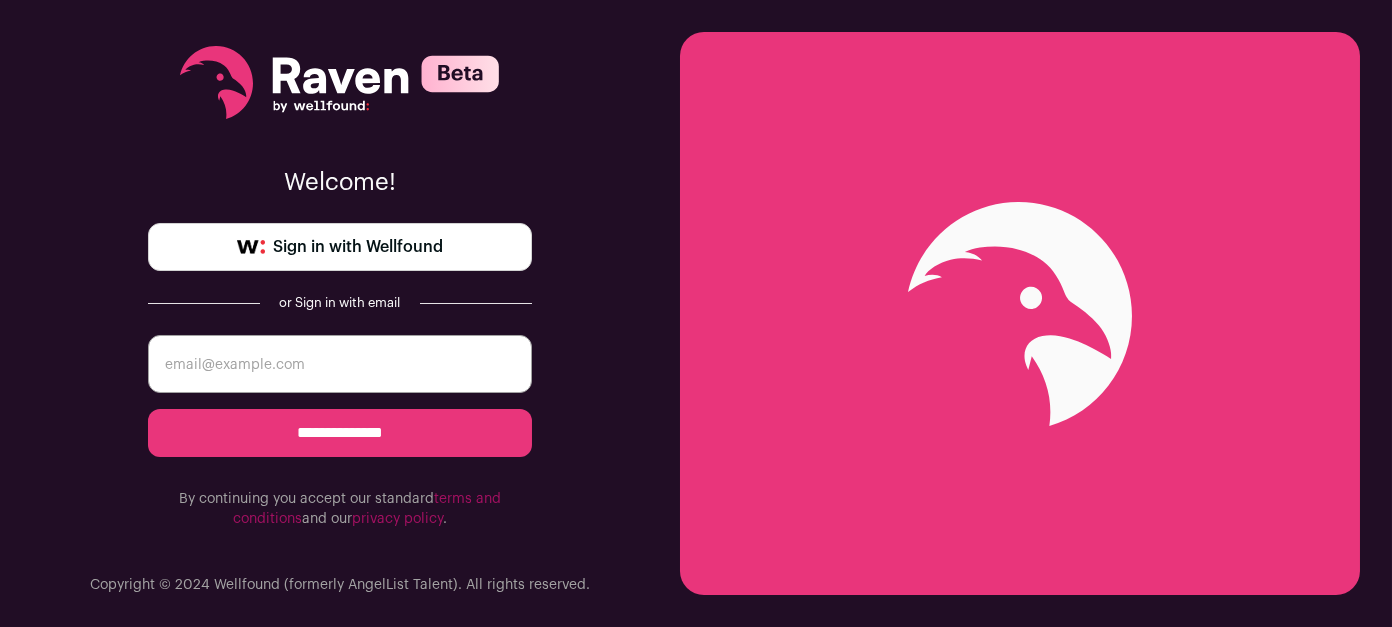 click on "Sign in with Wellfound" at bounding box center [340, 247] 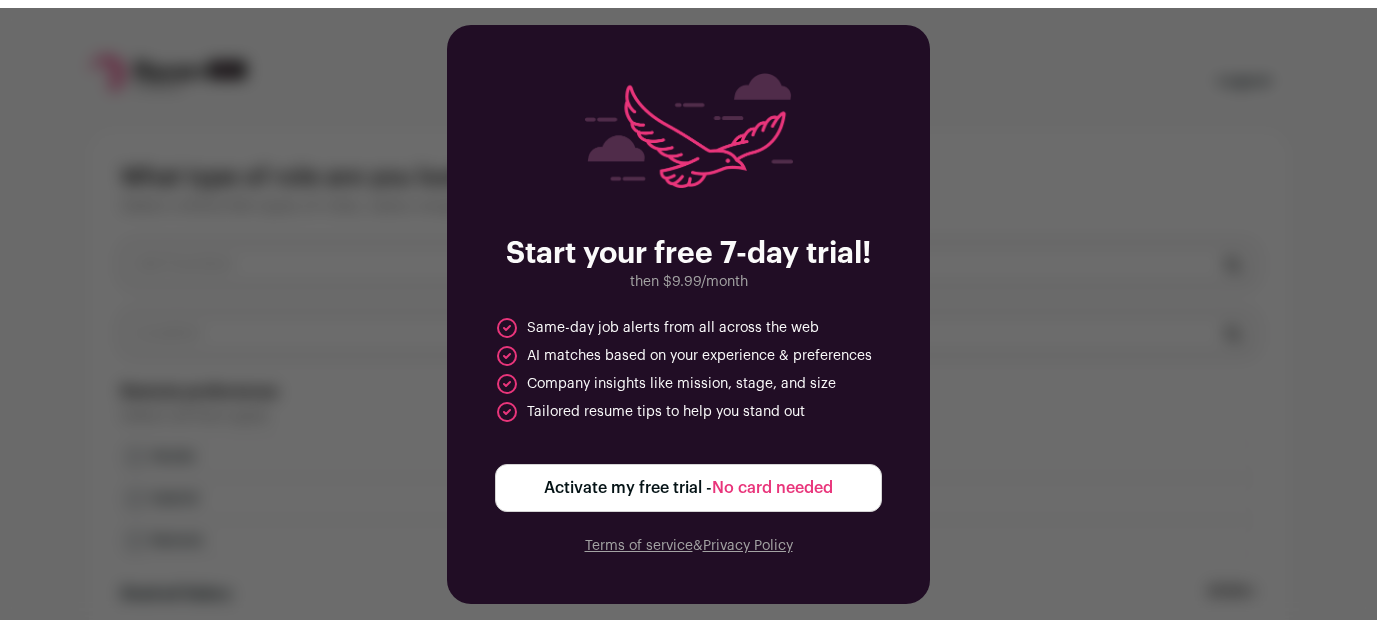 scroll, scrollTop: 0, scrollLeft: 0, axis: both 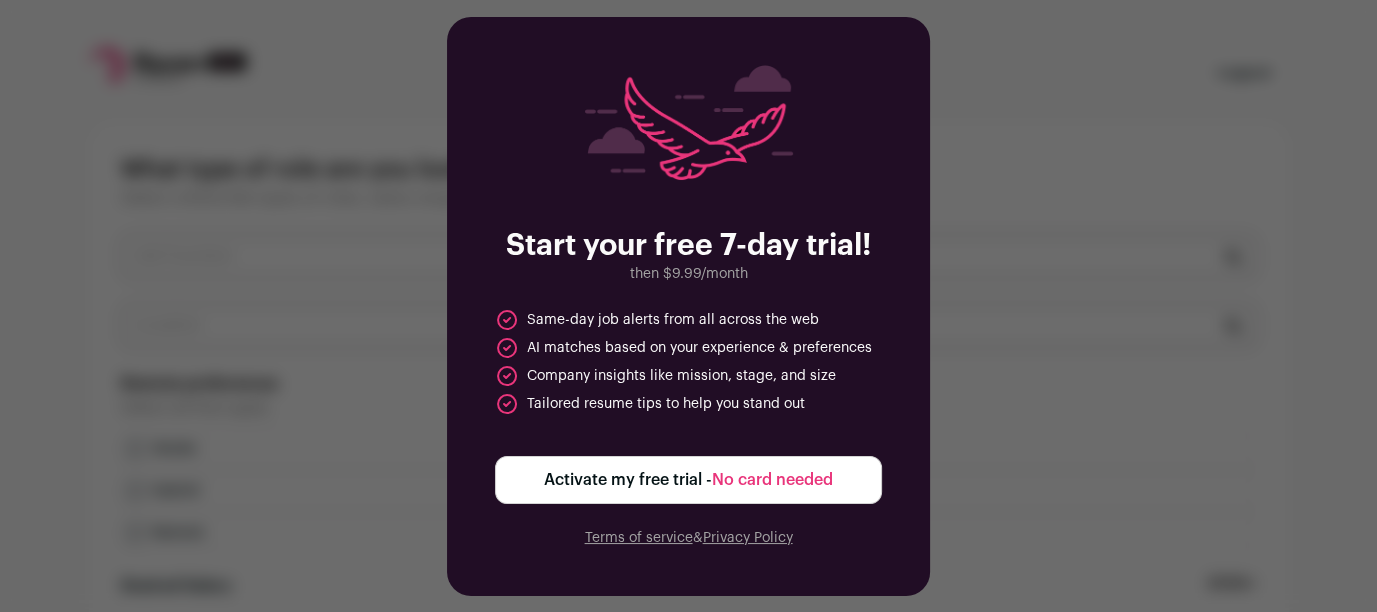 click on "No card needed" at bounding box center (772, 480) 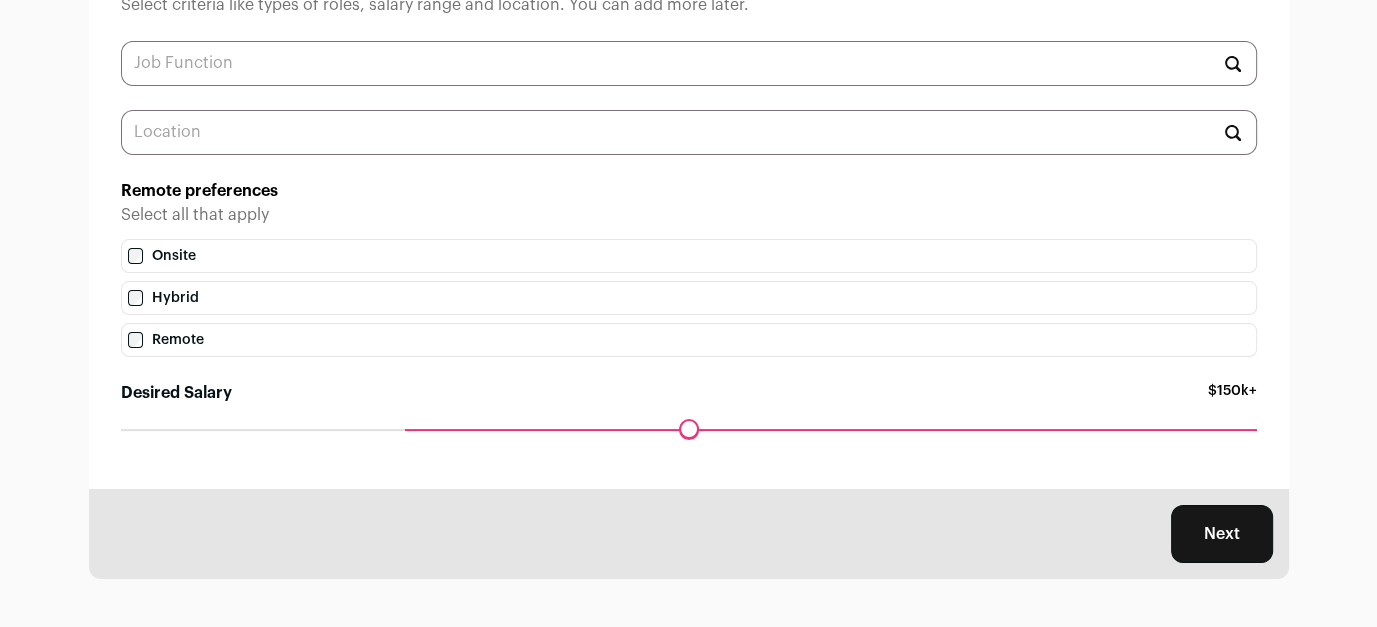 scroll, scrollTop: 0, scrollLeft: 0, axis: both 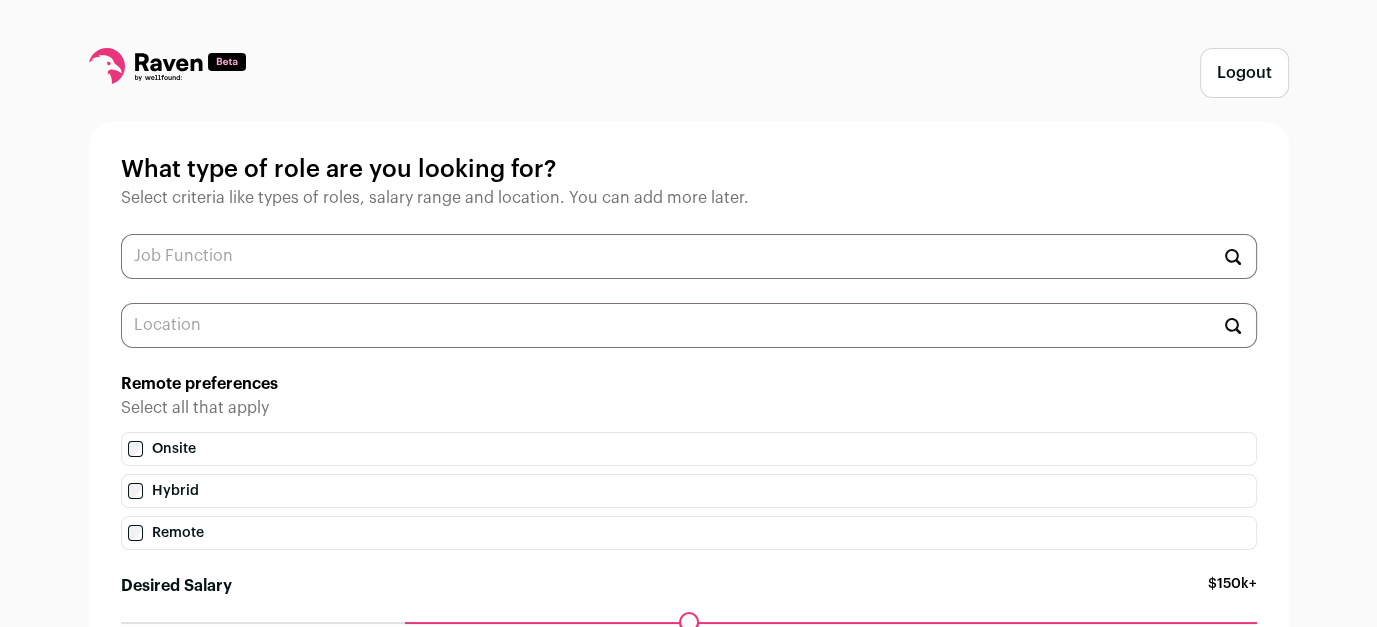 click at bounding box center (689, 256) 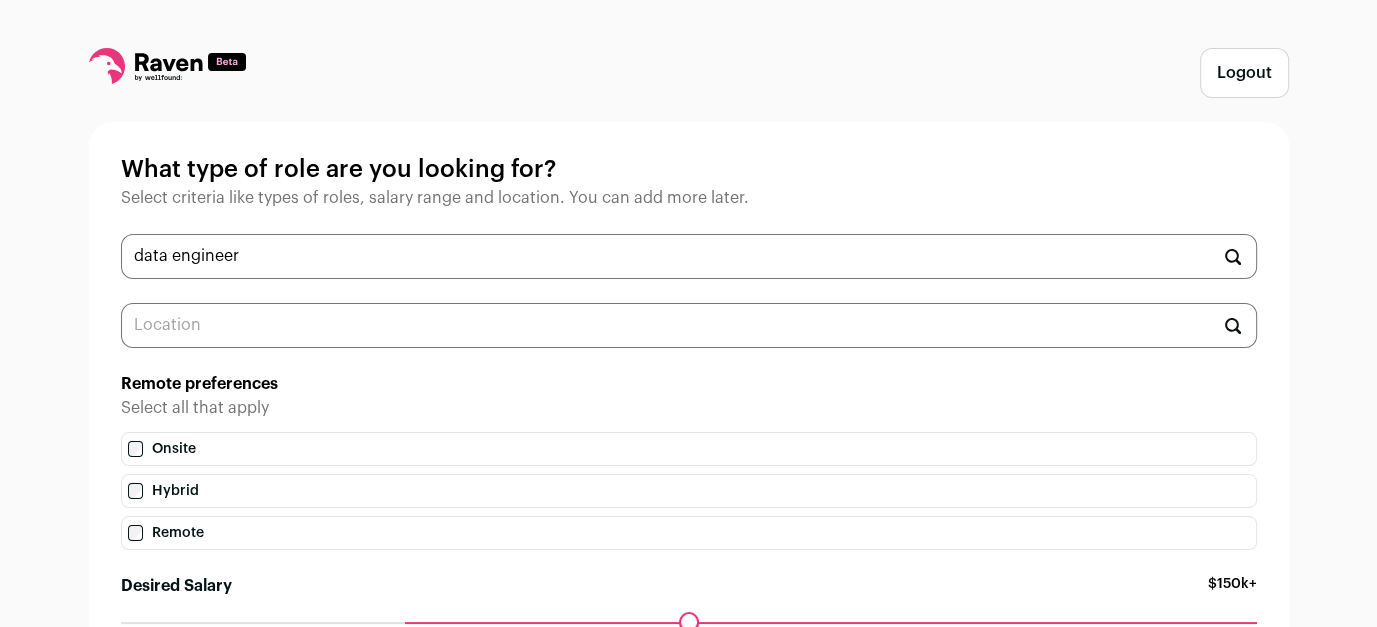type on "data engineer" 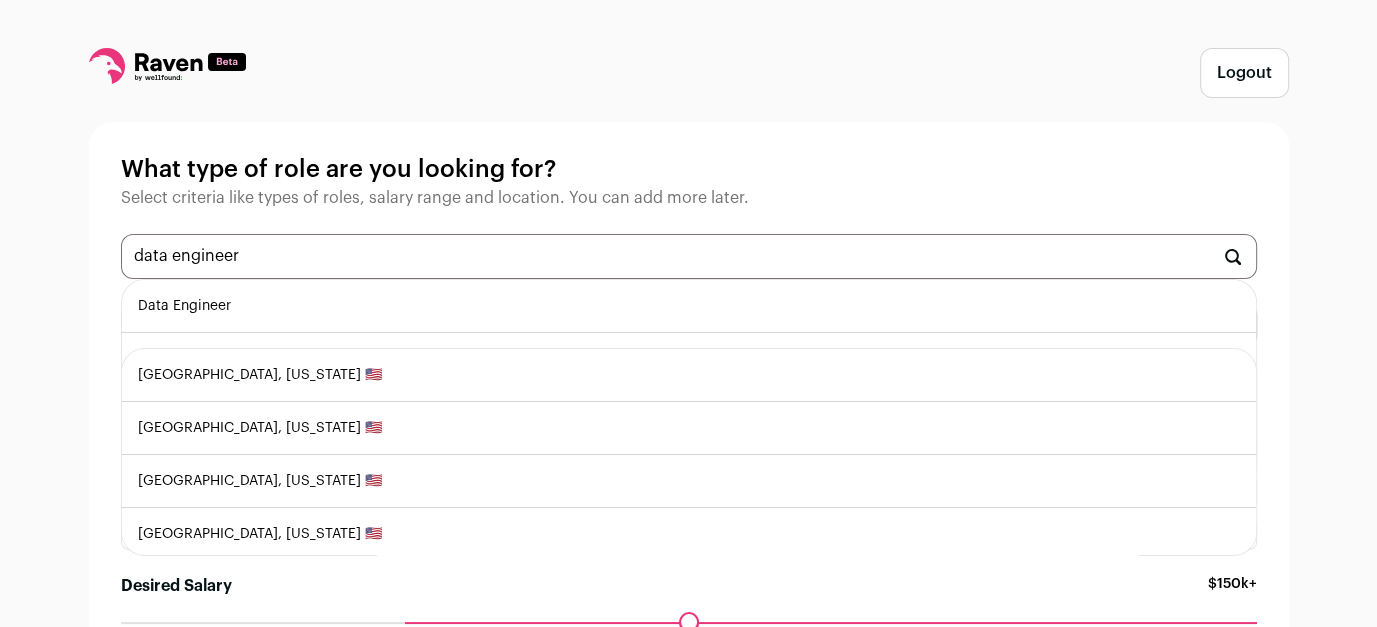 type on "au" 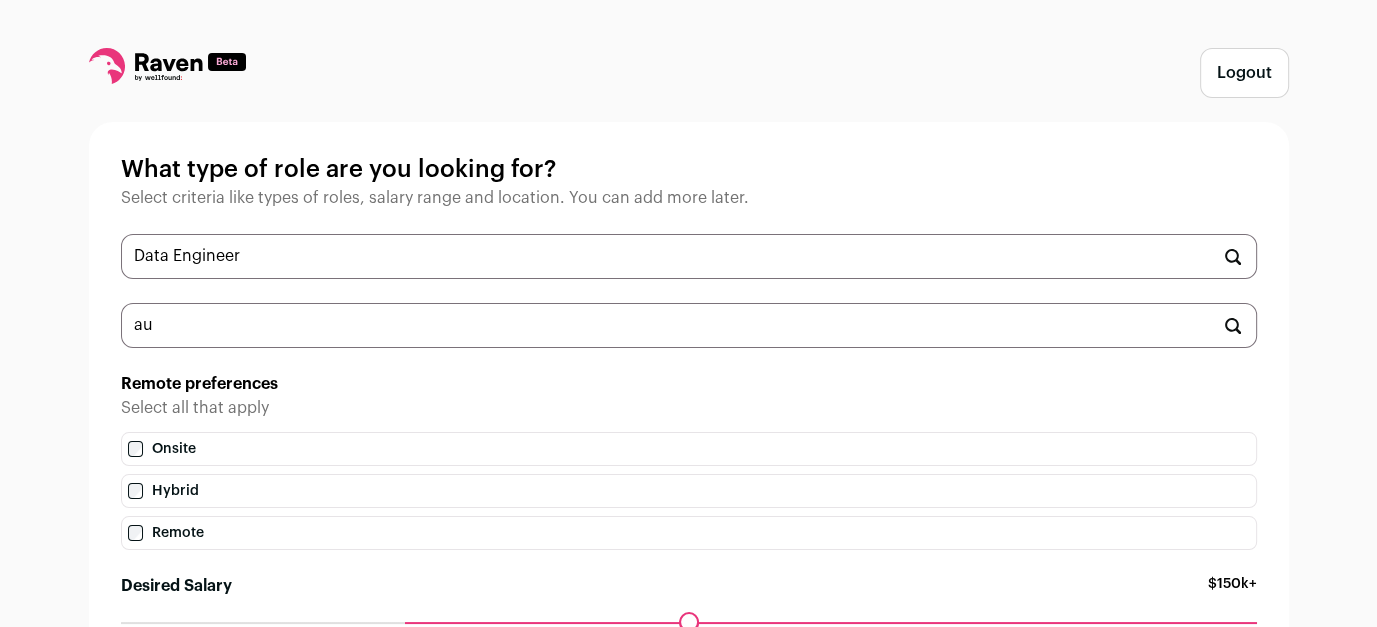 type 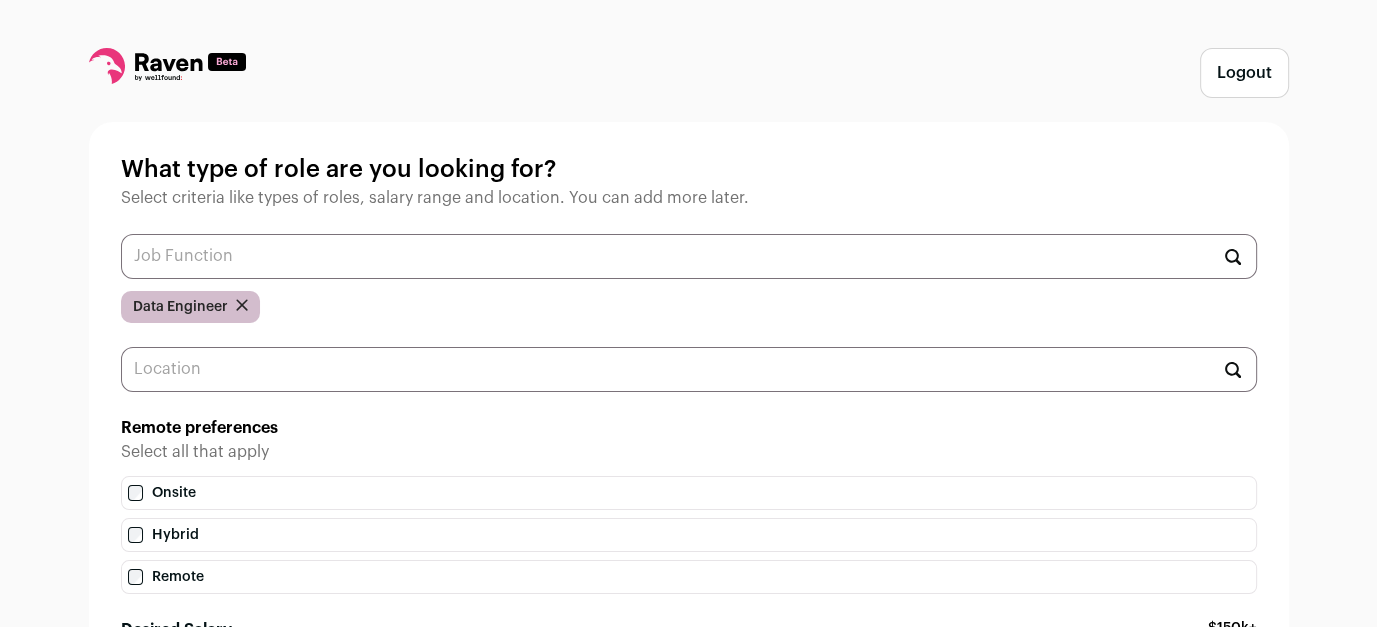 click at bounding box center [689, 369] 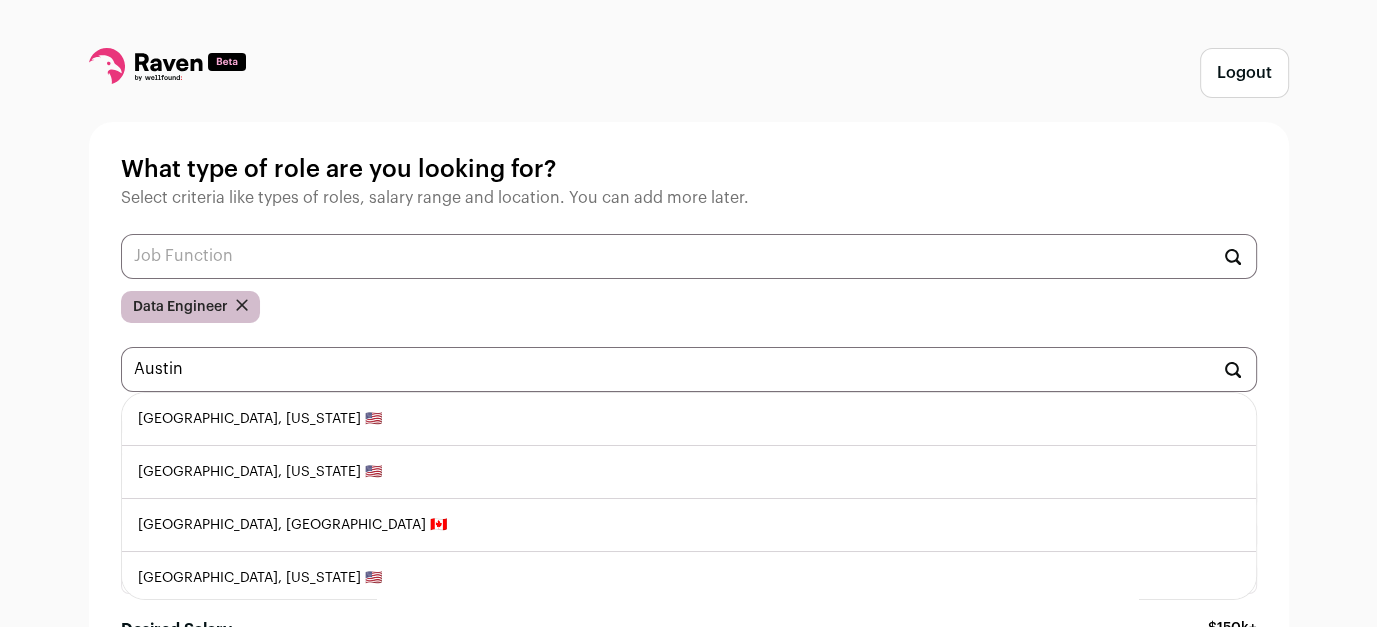 click on "Austin, Texas 🇺🇸" at bounding box center [689, 419] 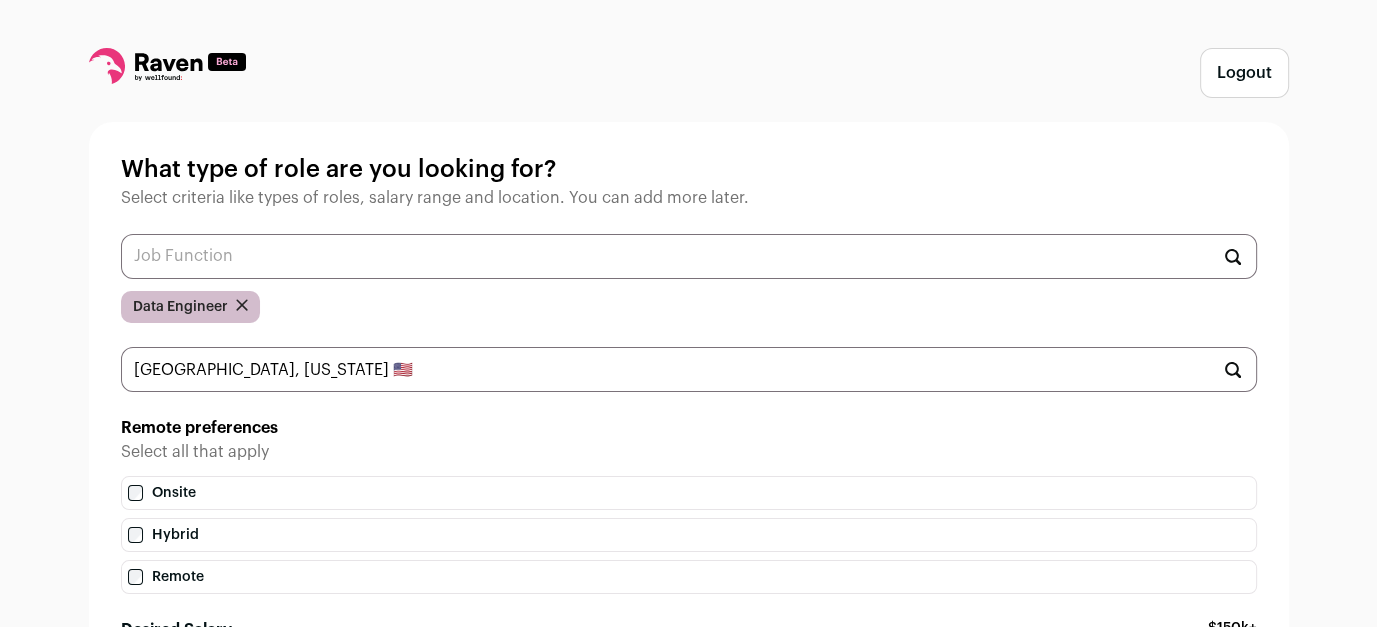 type 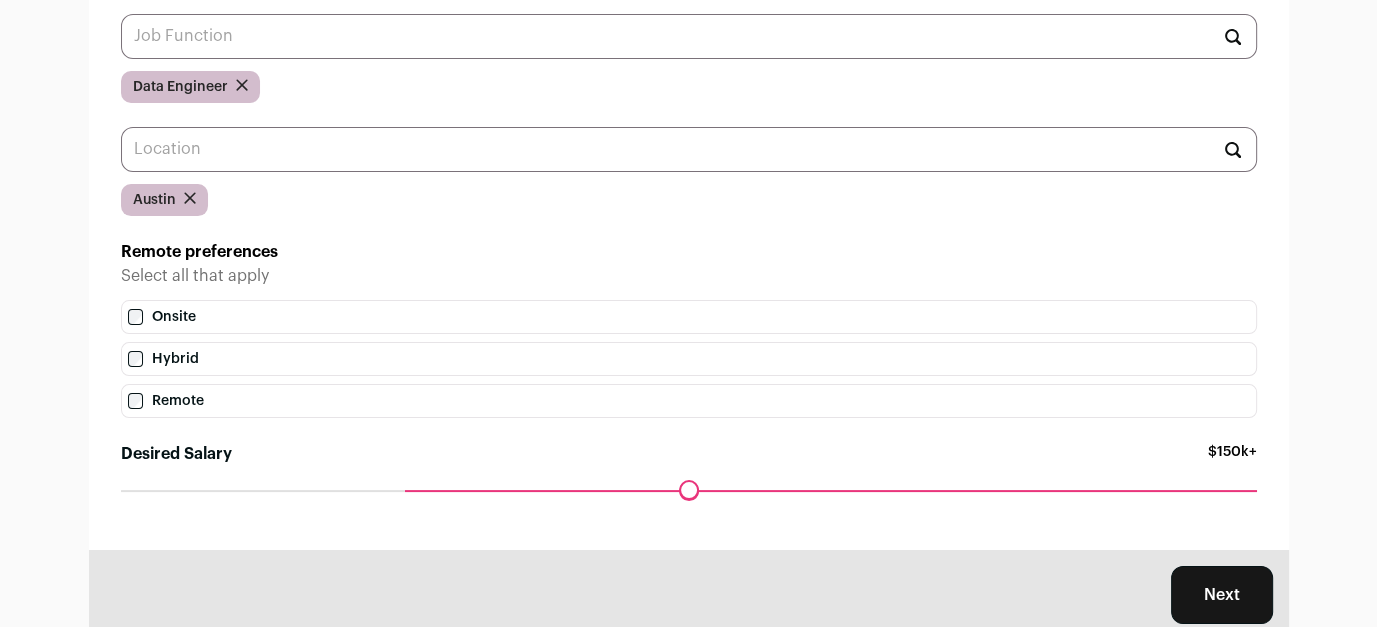 scroll, scrollTop: 243, scrollLeft: 0, axis: vertical 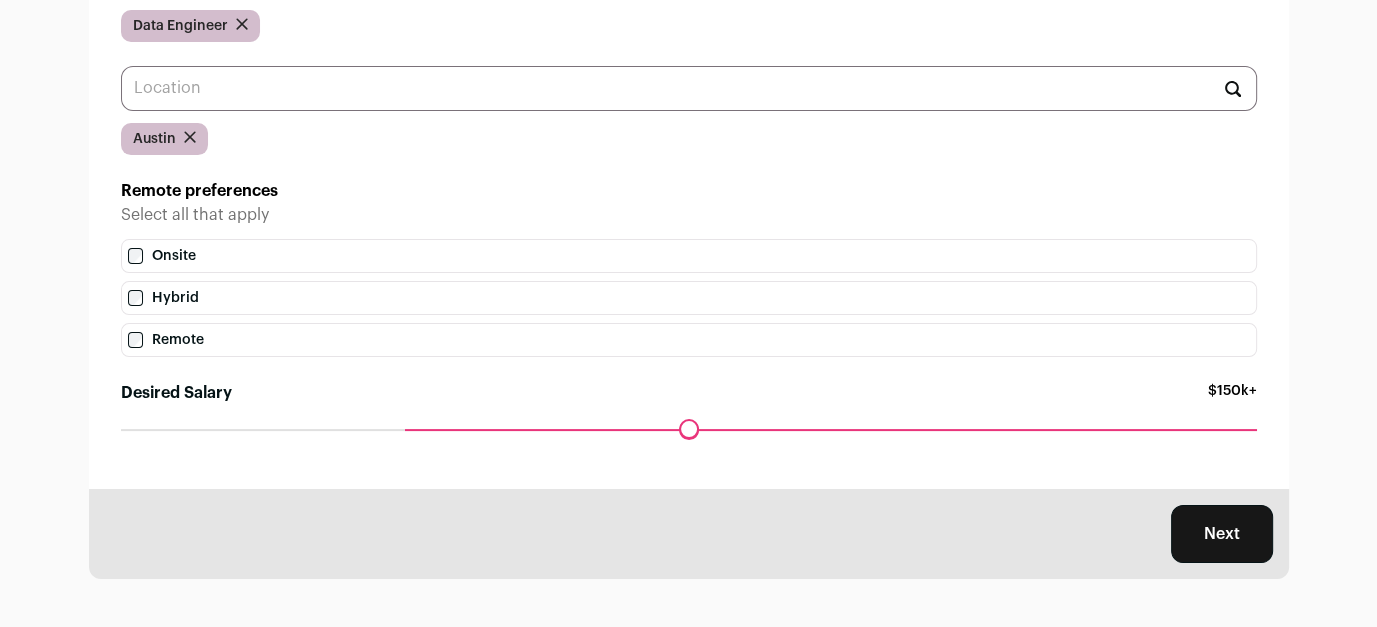click on "Next" at bounding box center [1222, 534] 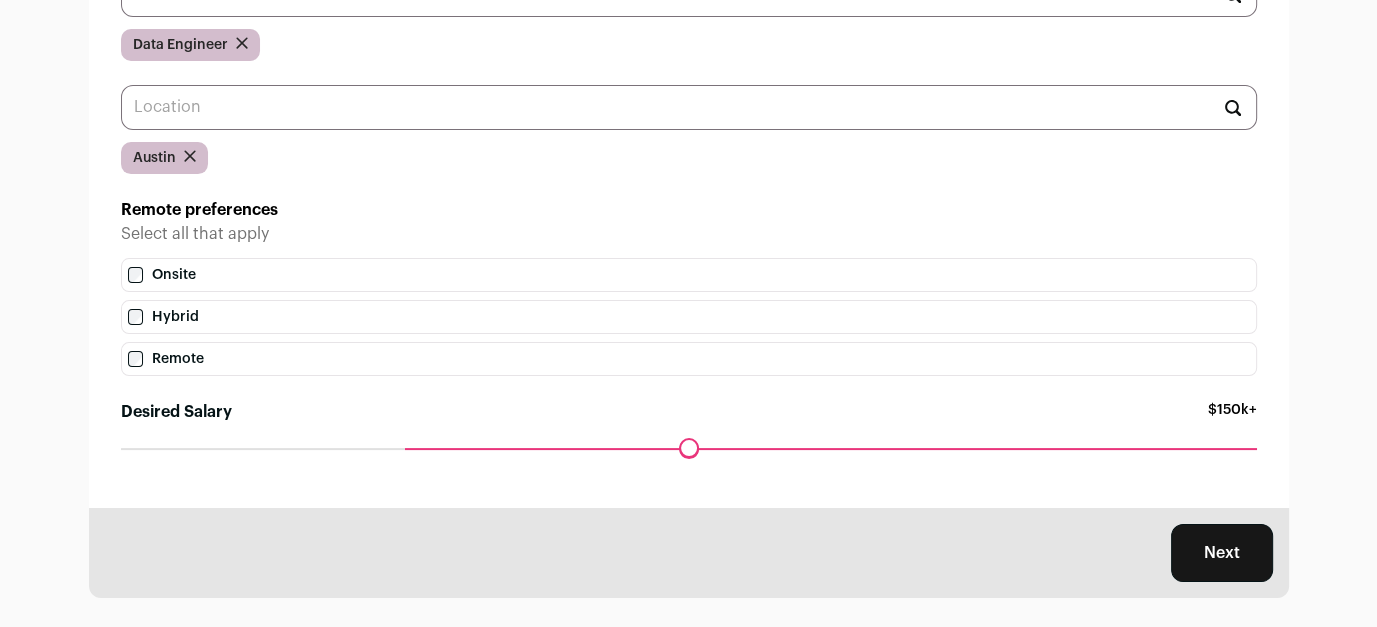 scroll, scrollTop: 281, scrollLeft: 0, axis: vertical 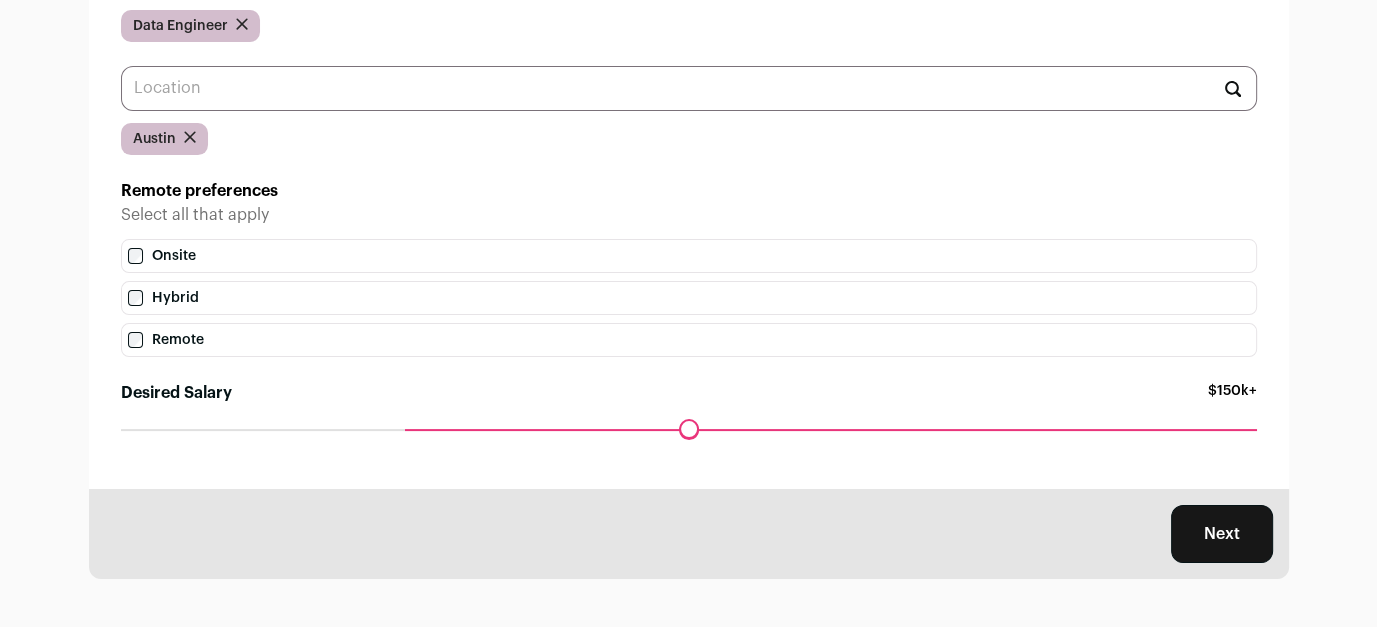 click on "Next" at bounding box center [1222, 534] 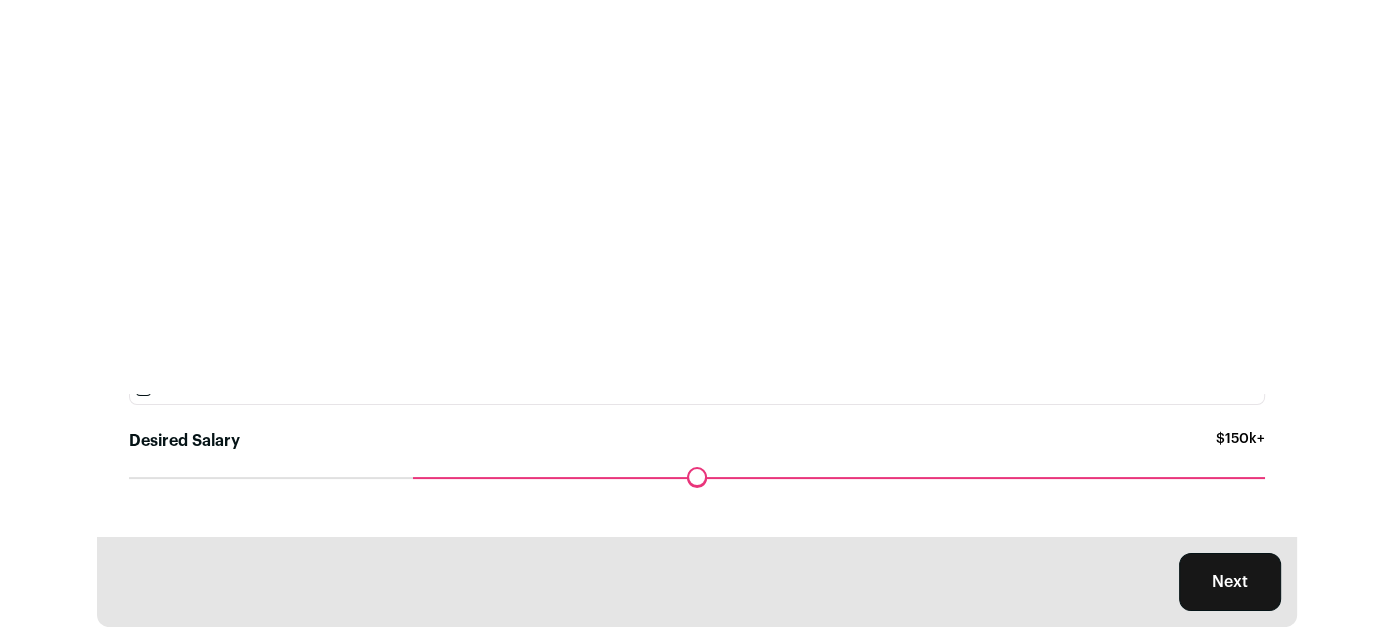 scroll, scrollTop: 0, scrollLeft: 0, axis: both 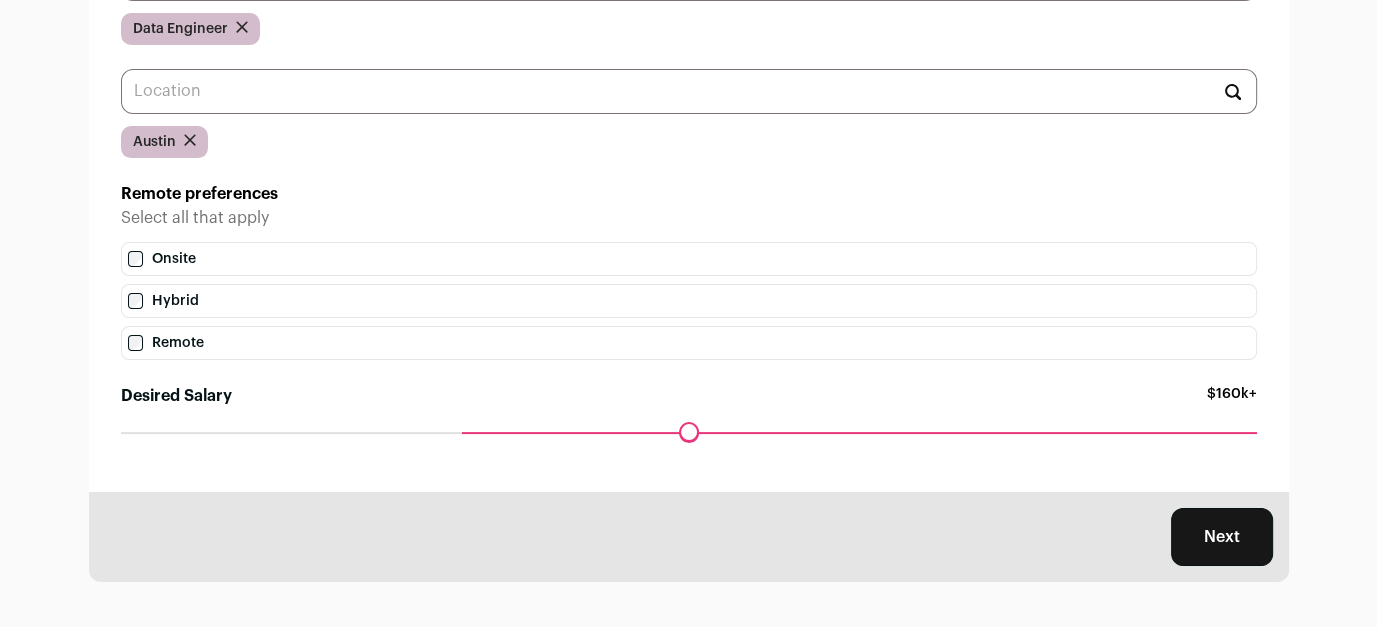 drag, startPoint x: 409, startPoint y: 436, endPoint x: 465, endPoint y: 432, distance: 56.142673 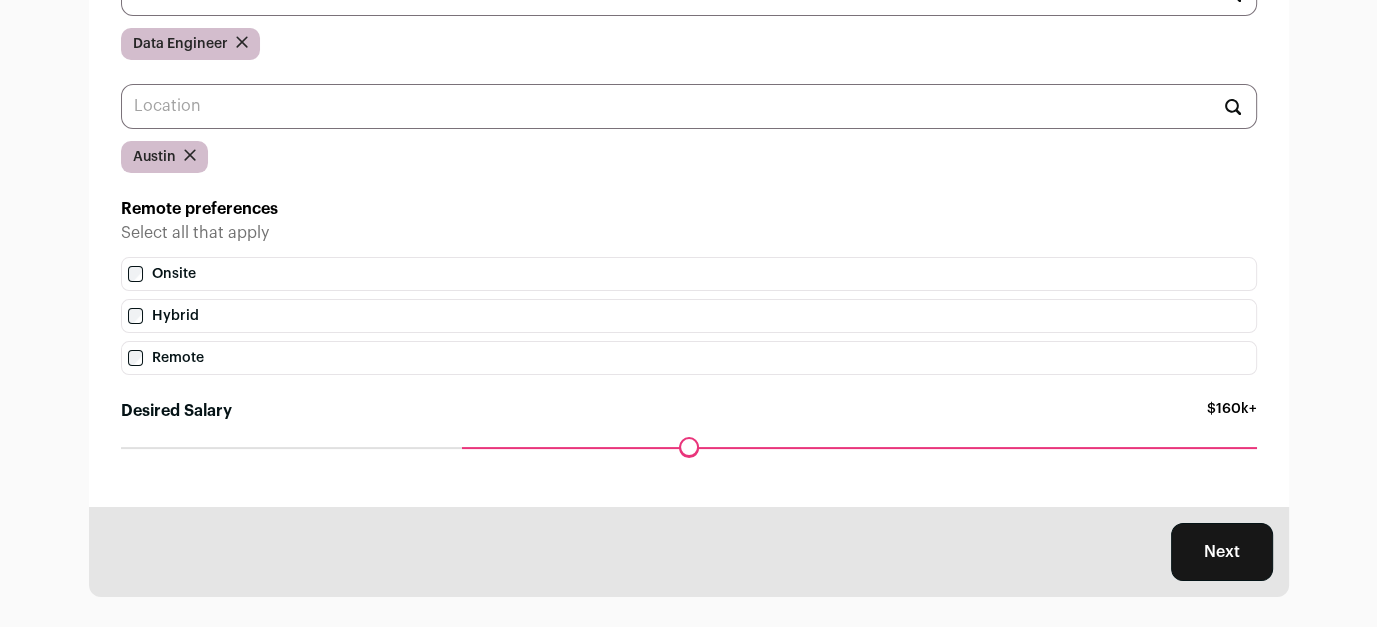 scroll, scrollTop: 281, scrollLeft: 0, axis: vertical 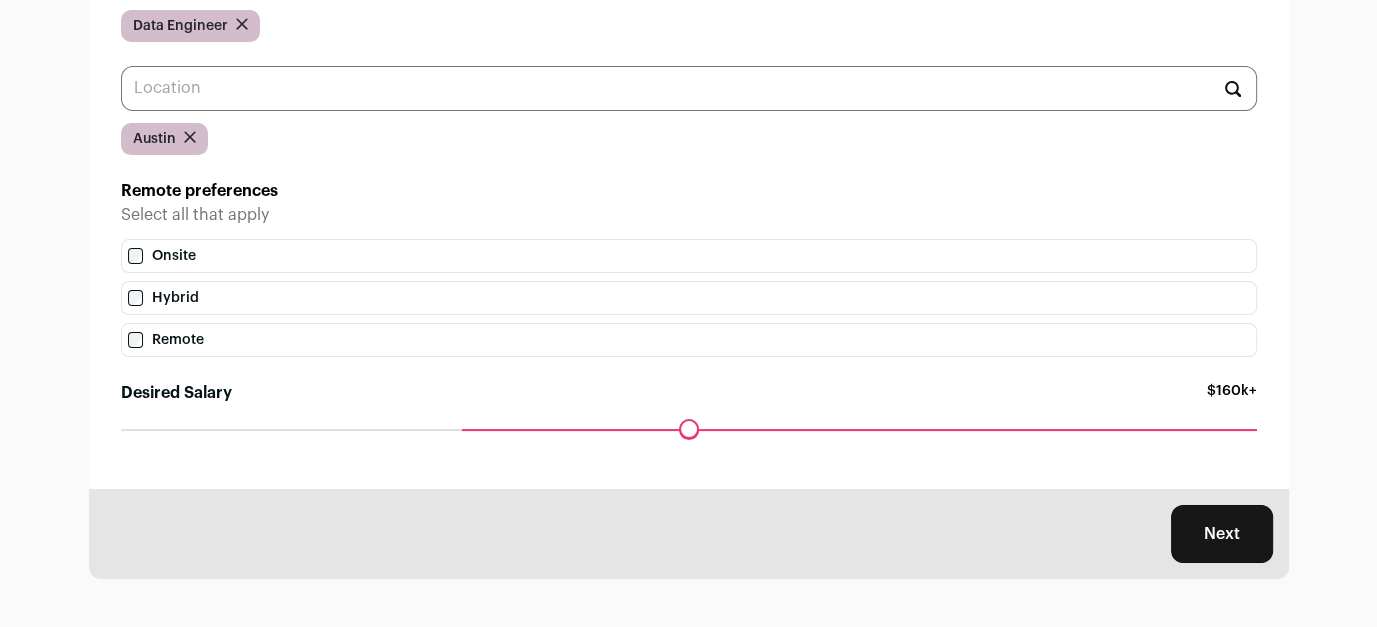 click on "Next" at bounding box center (1222, 534) 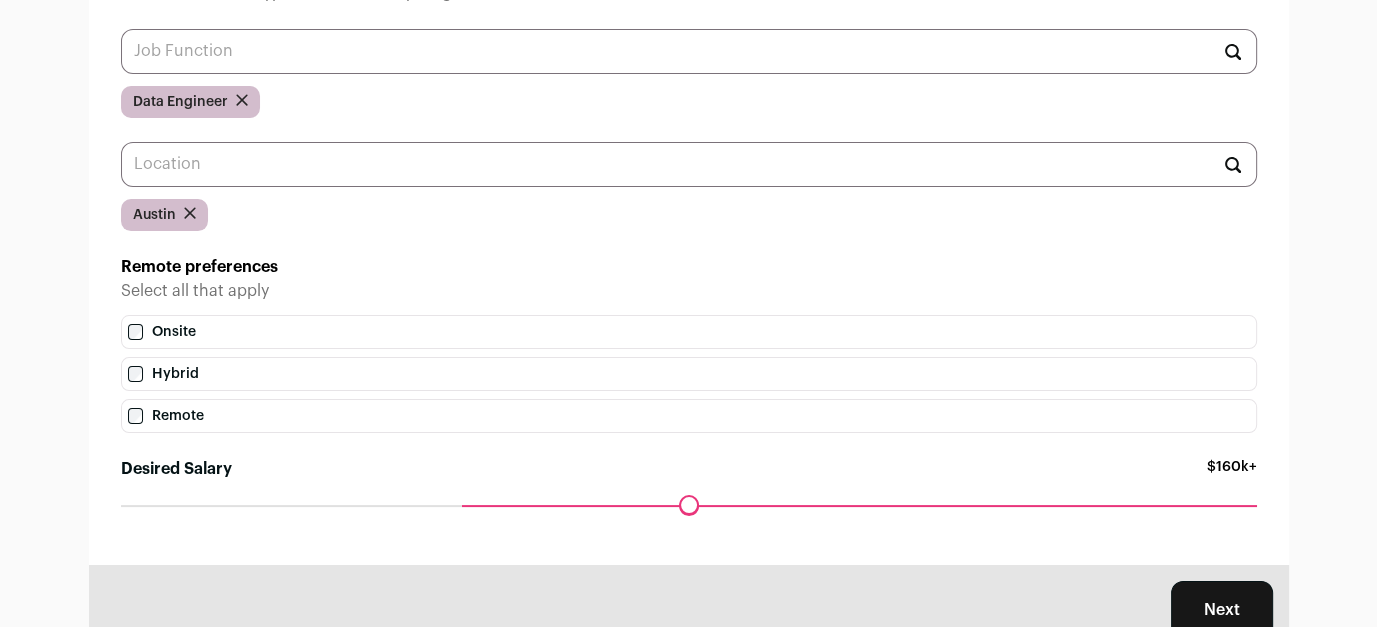 click on "Remote" at bounding box center [689, 416] 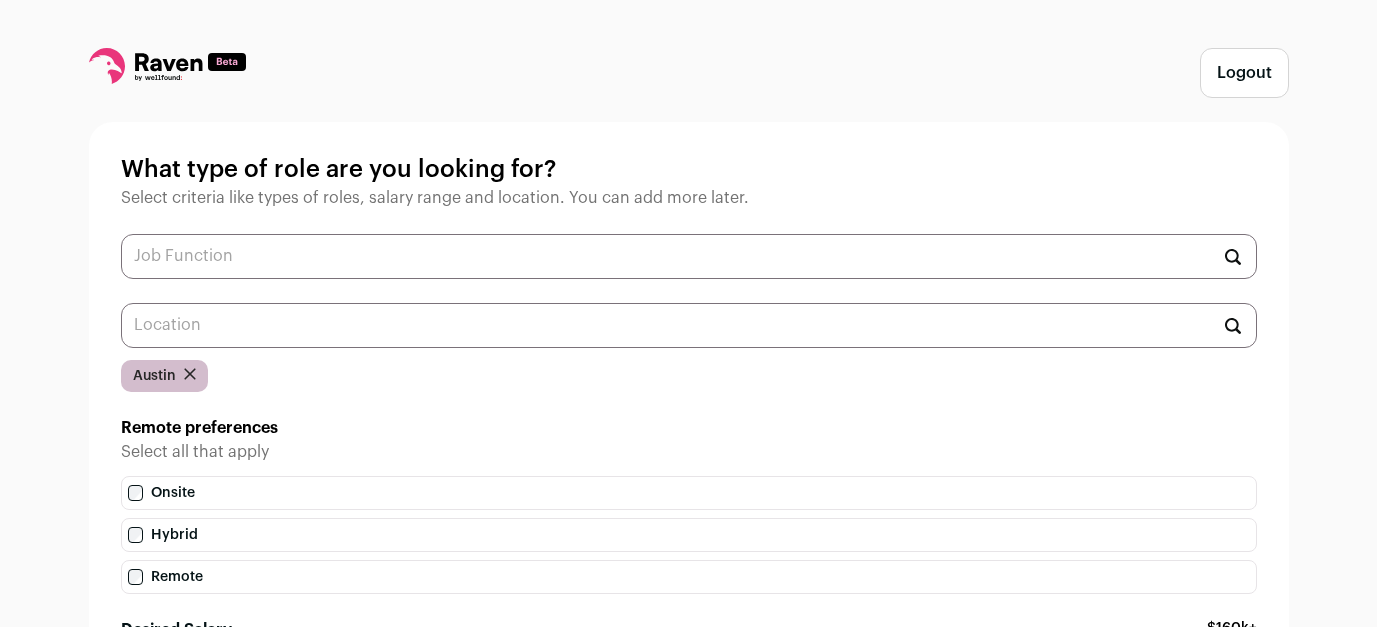 scroll, scrollTop: 0, scrollLeft: 0, axis: both 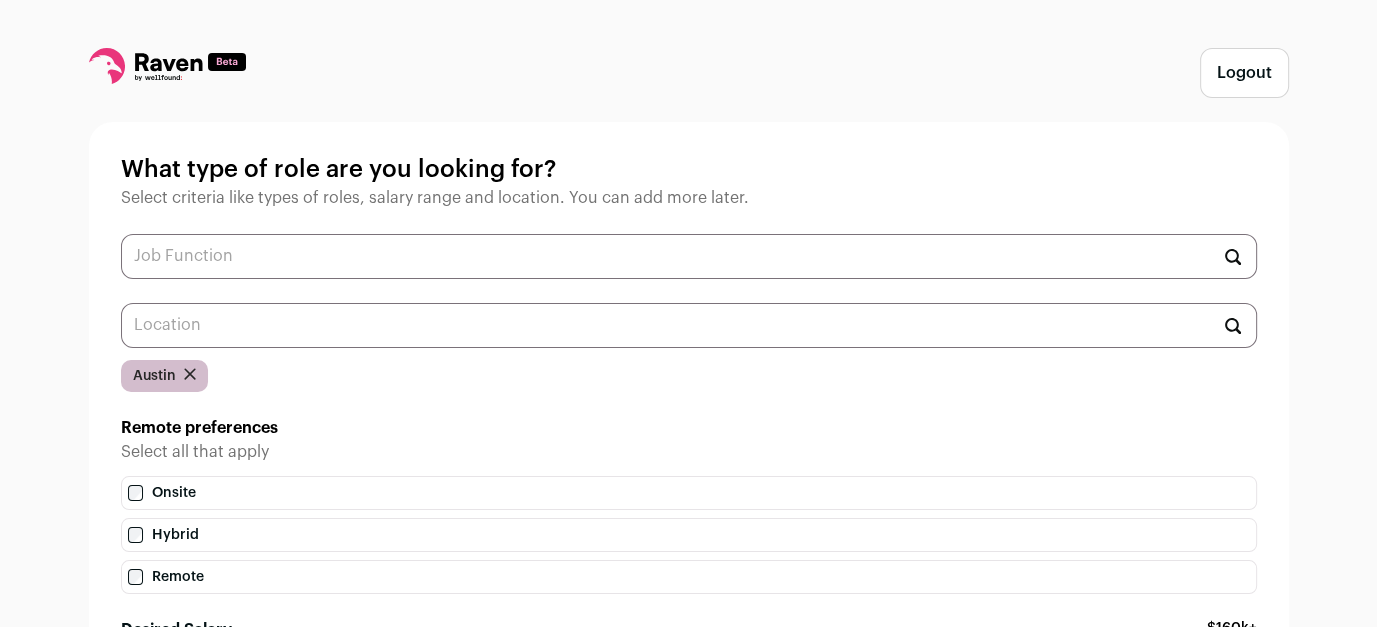 click at bounding box center [689, 256] 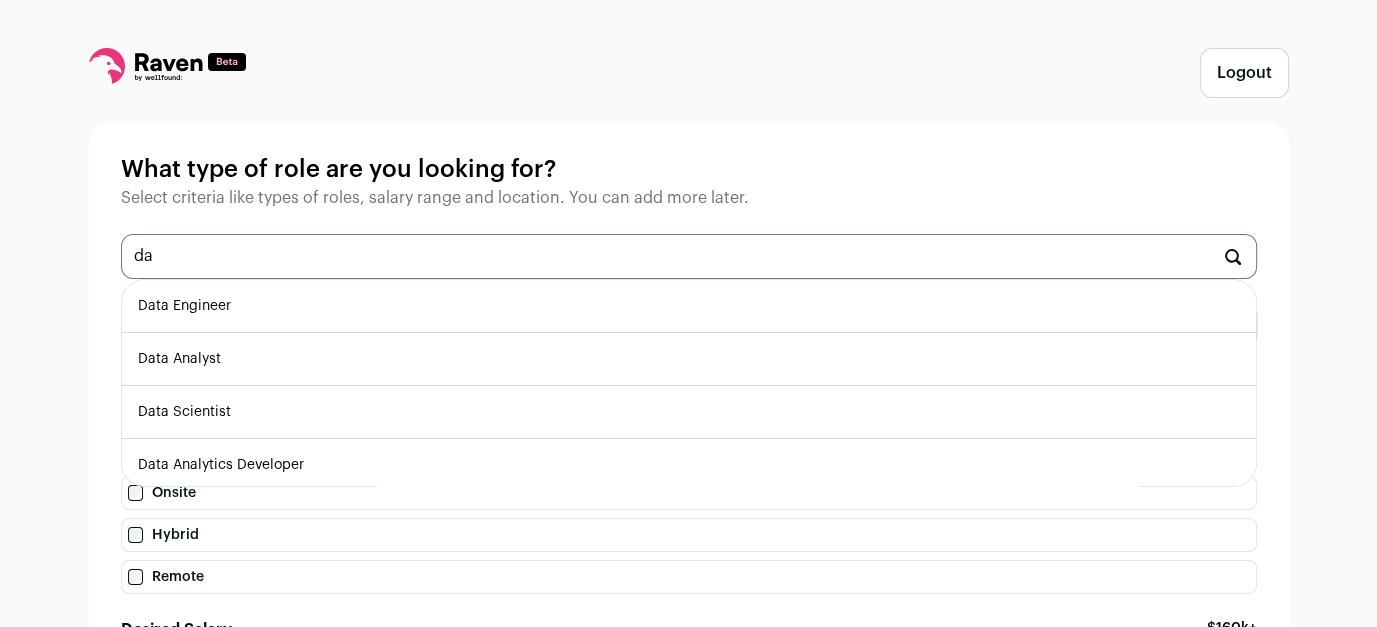 click on "Data Engineer" at bounding box center (689, 306) 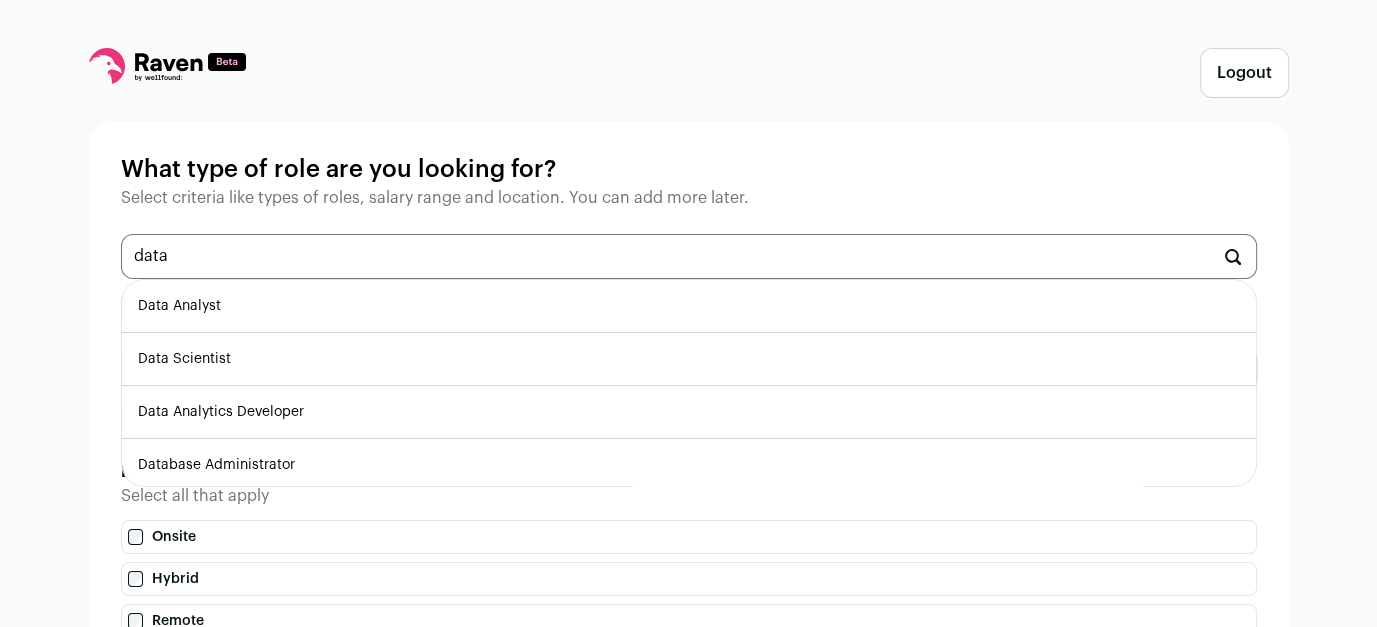 click on "Data Analyst" at bounding box center [689, 306] 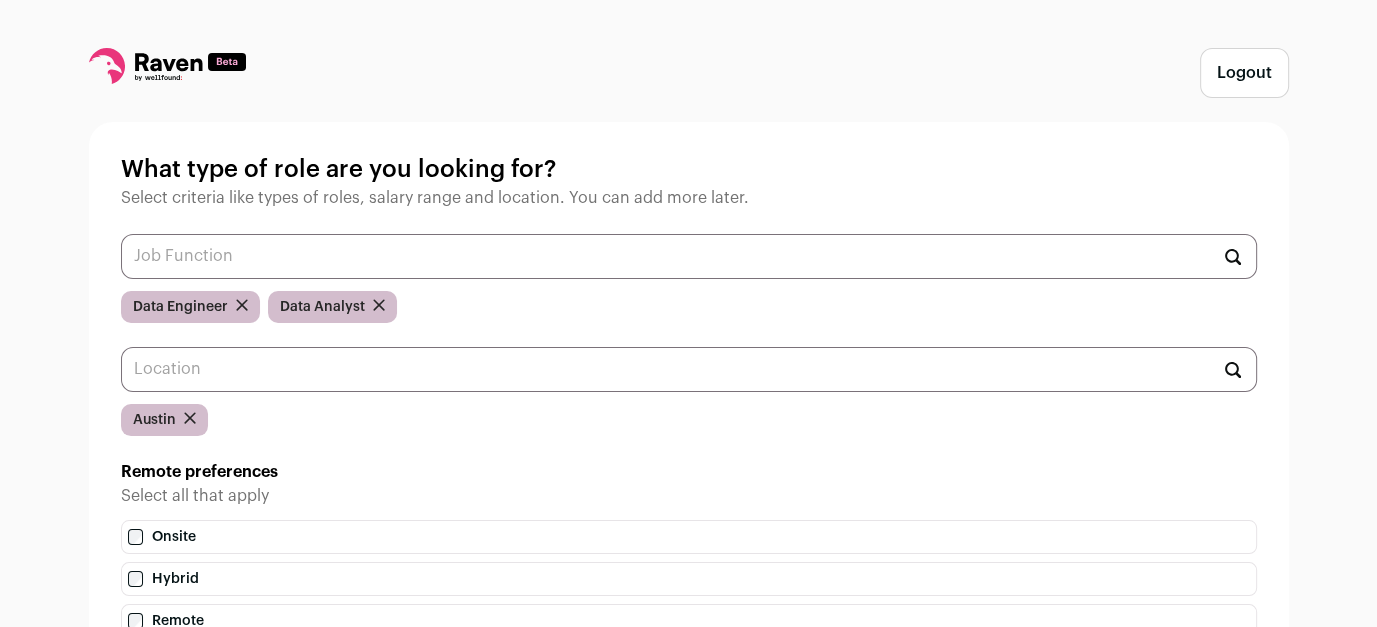click at bounding box center [689, 256] 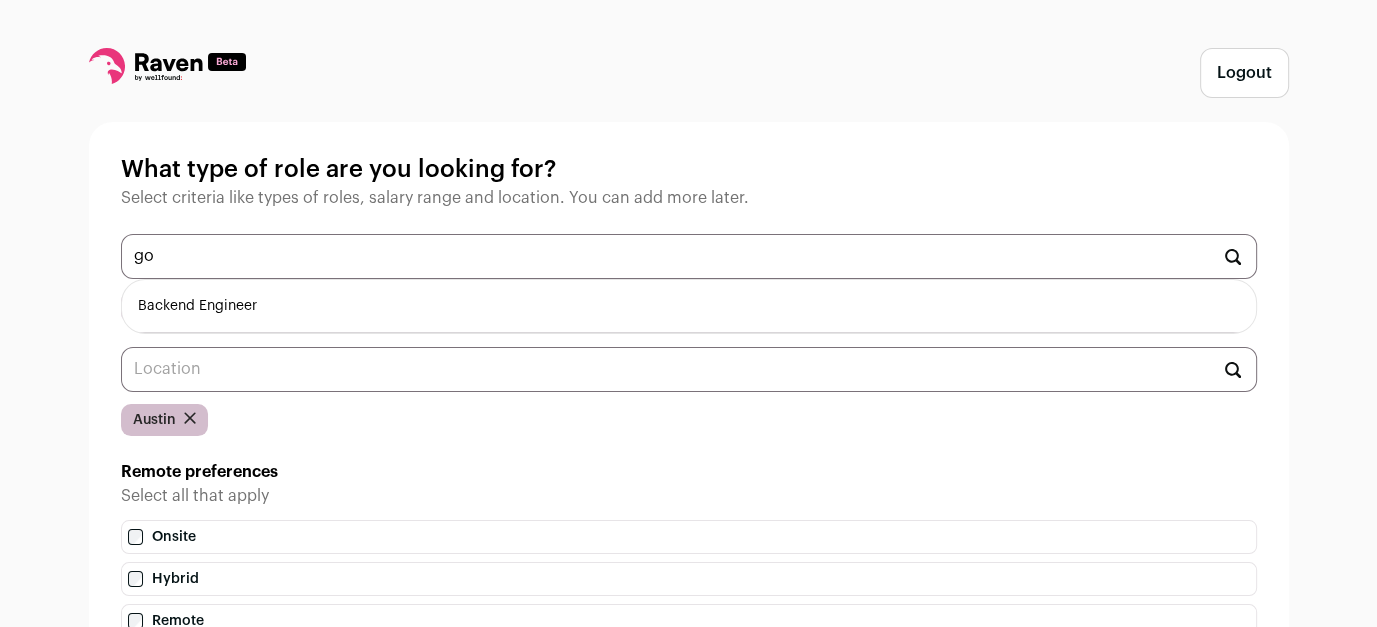 type on "g" 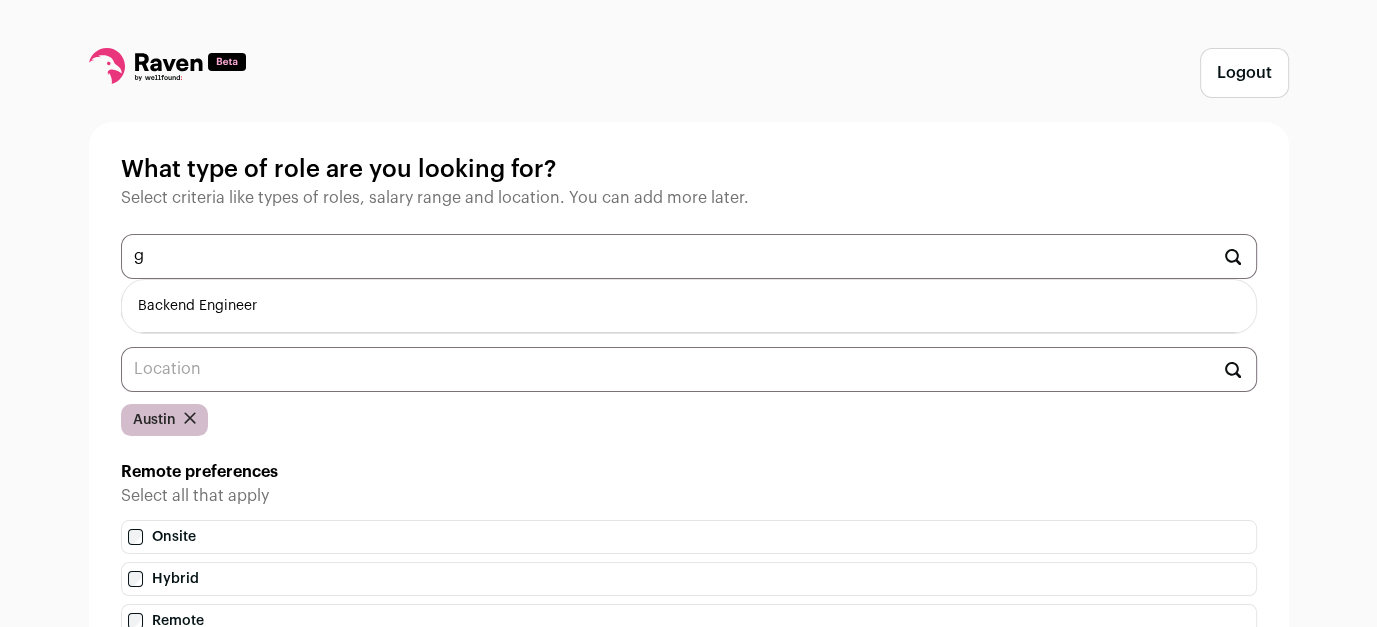 type 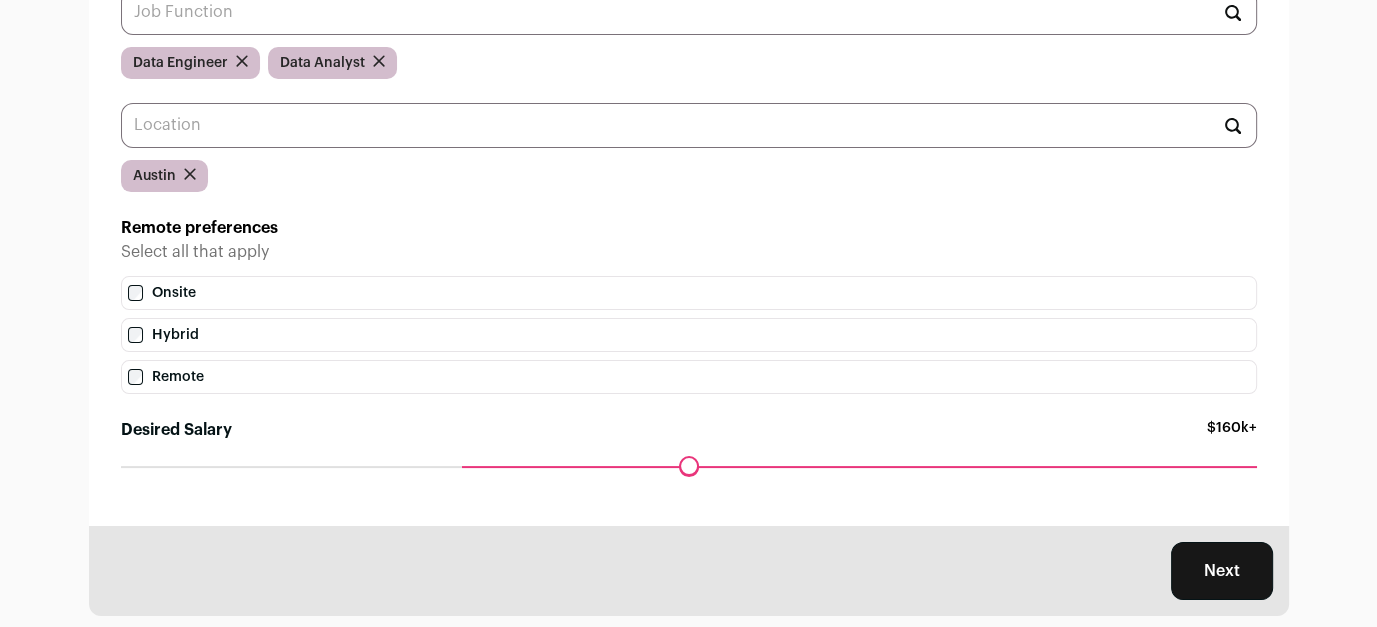 scroll, scrollTop: 281, scrollLeft: 0, axis: vertical 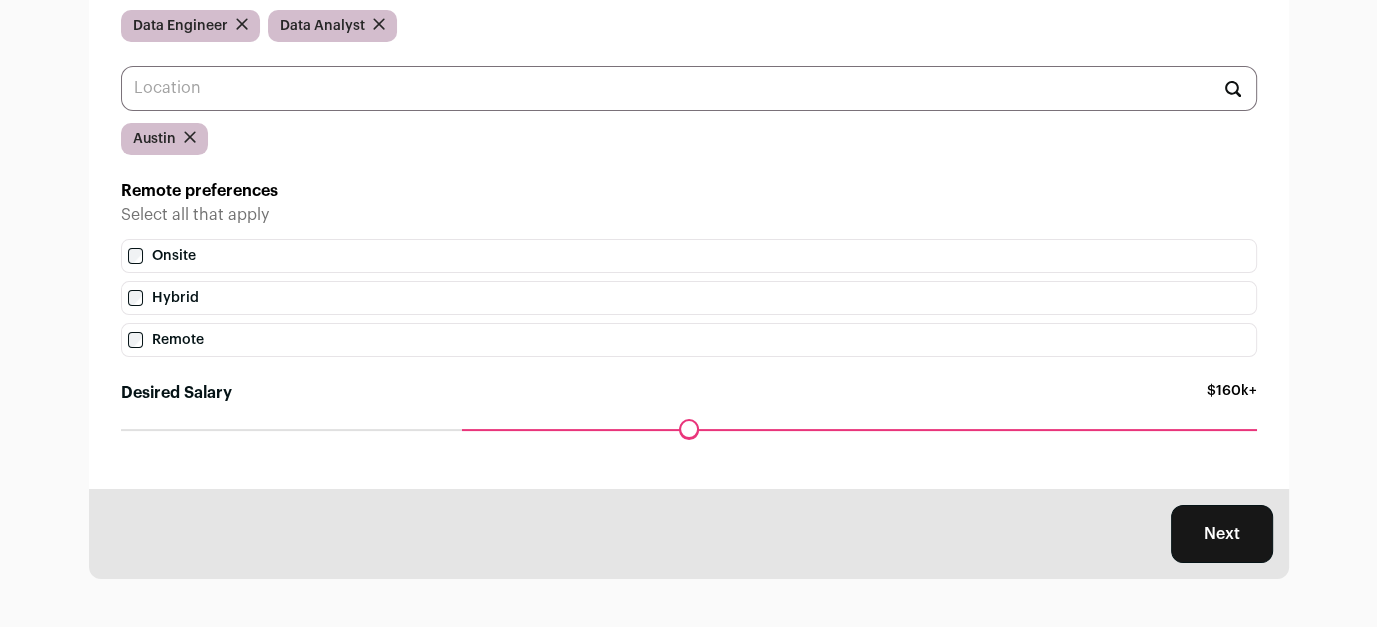 click on "Next" at bounding box center [1222, 534] 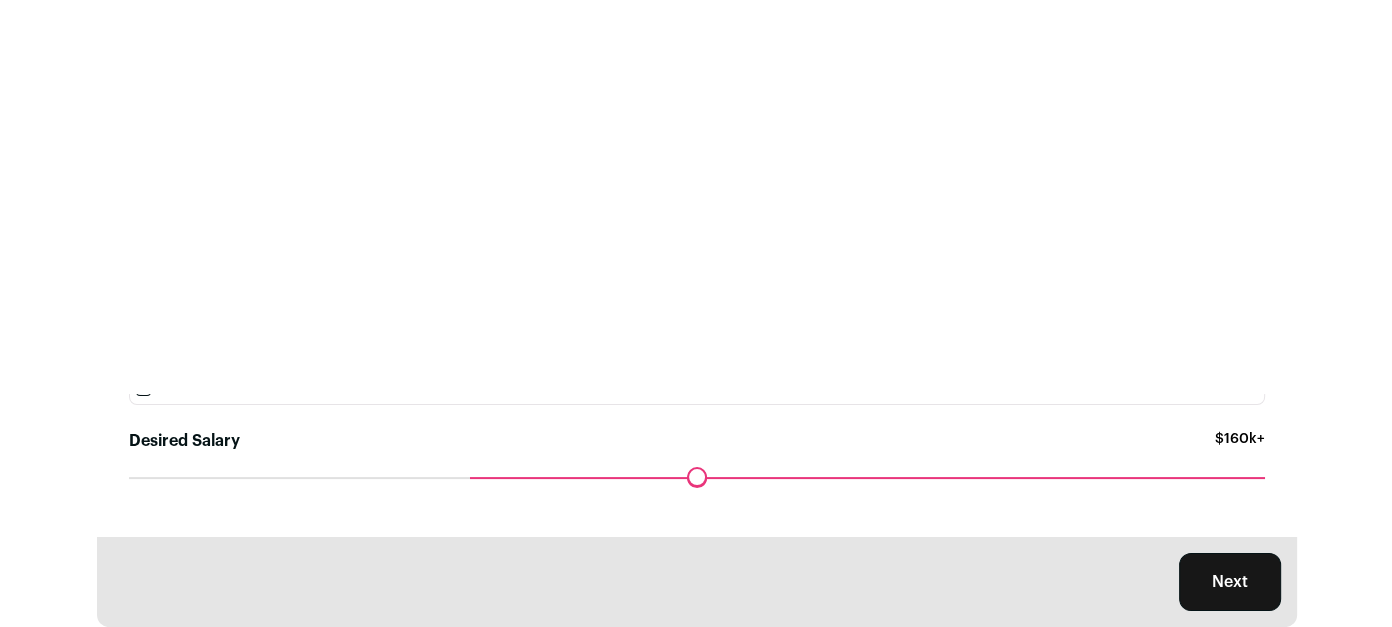 scroll, scrollTop: 0, scrollLeft: 0, axis: both 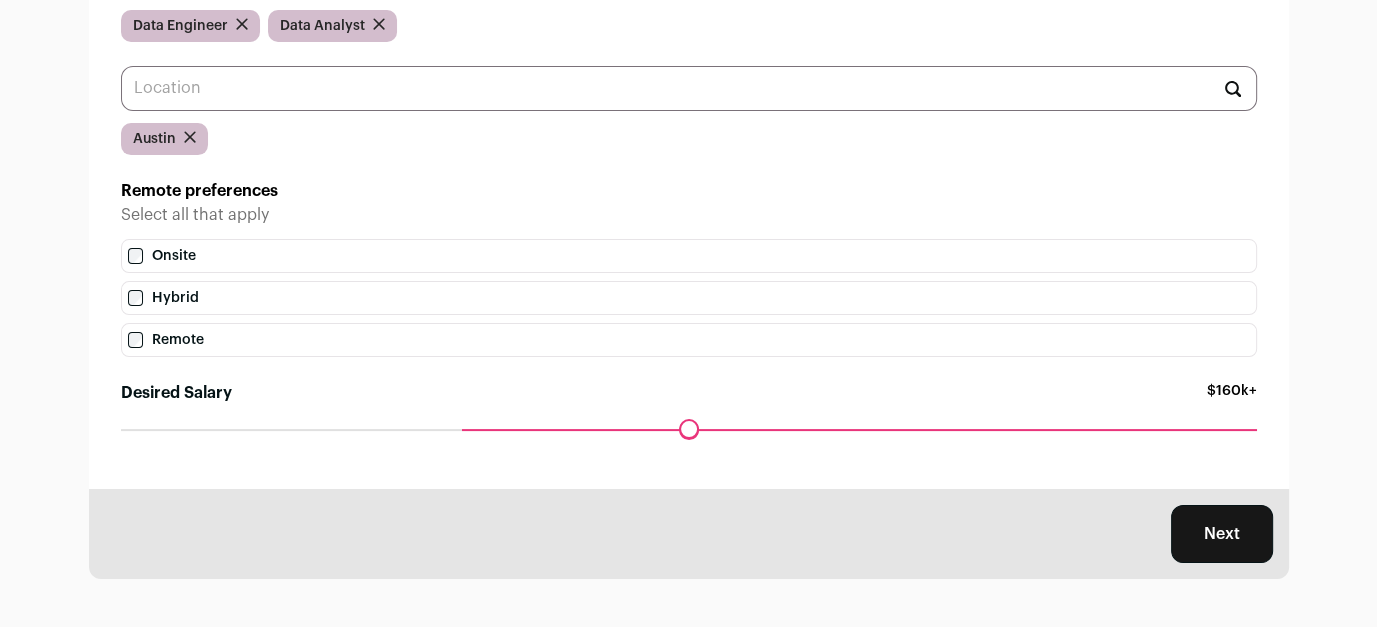 click on "Logout
What type of role are you looking for?
Select criteria like types of roles, salary range and location. You can add more later.
Data Engineer
Data Analyst
[GEOGRAPHIC_DATA]
Remote preferences
Select all that apply
Onsite
Hybrid
Remote
Desired Salary
$160k+" at bounding box center (688, 173) 